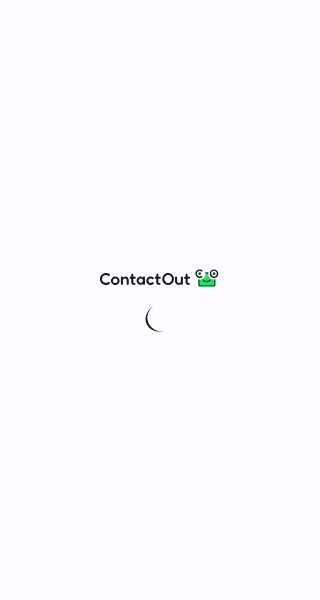 scroll, scrollTop: 0, scrollLeft: 0, axis: both 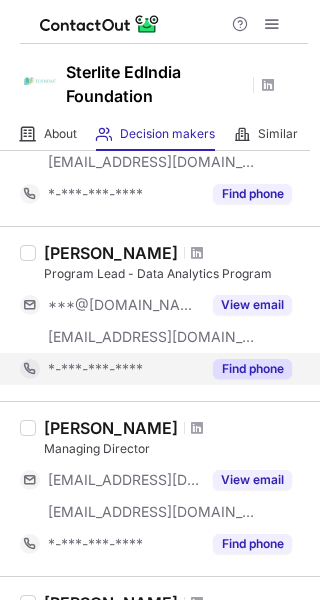 click on "Find phone" at bounding box center (252, 369) 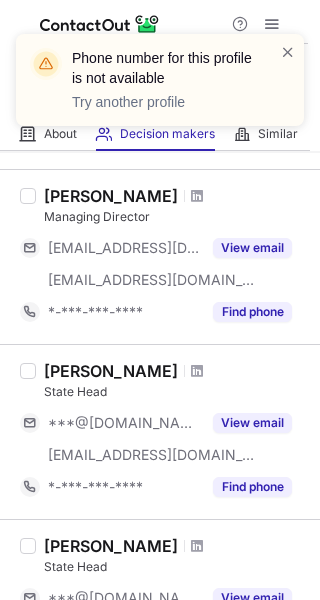 scroll, scrollTop: 629, scrollLeft: 0, axis: vertical 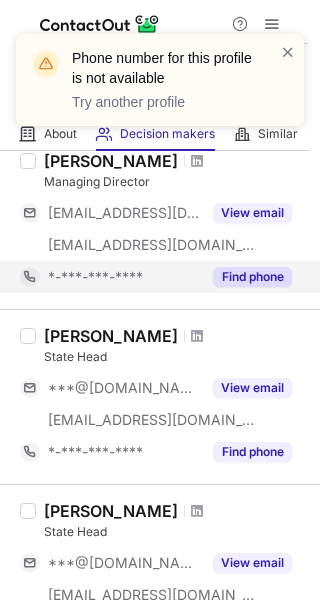 click on "Suman Arora State Head ***@gmail.com ***@edindia.org View email *-***-***-**** Find phone" at bounding box center (160, 396) 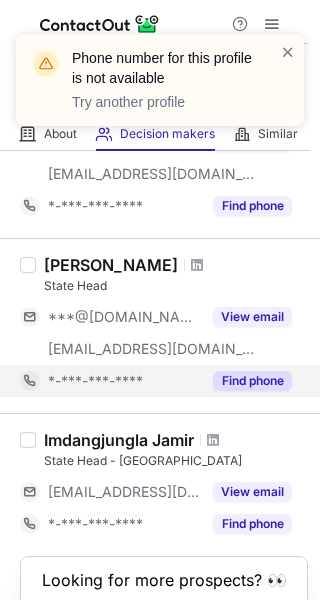scroll, scrollTop: 811, scrollLeft: 0, axis: vertical 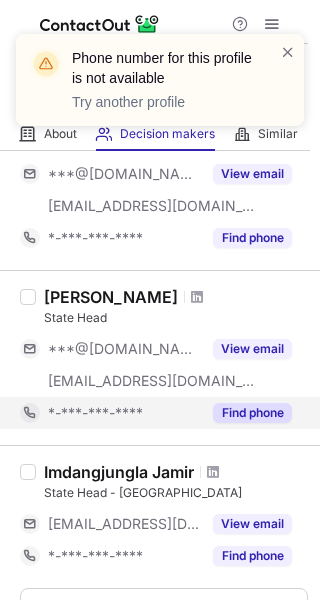 click on "Find phone" at bounding box center [252, 413] 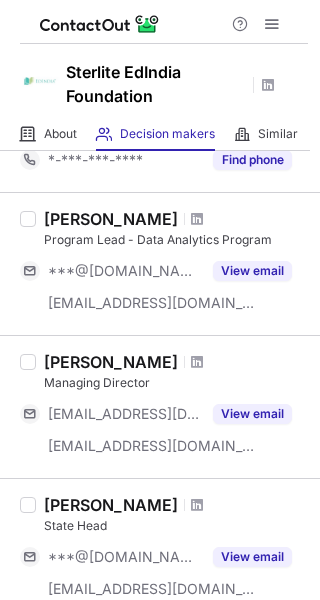 scroll, scrollTop: 0, scrollLeft: 0, axis: both 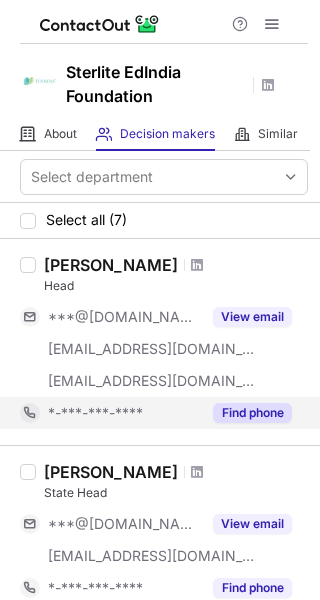 click on "Find phone" at bounding box center [252, 413] 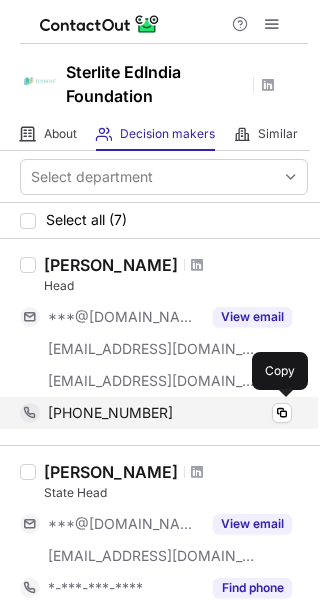 click on "+919910064335" at bounding box center [110, 413] 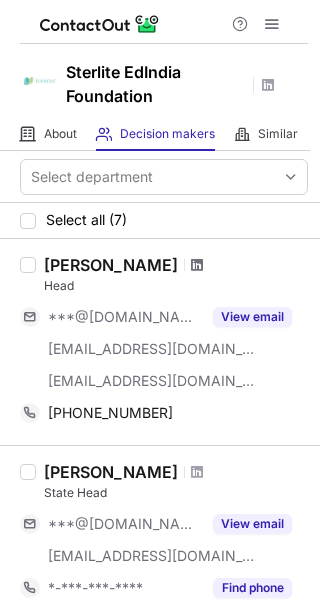 click at bounding box center (197, 265) 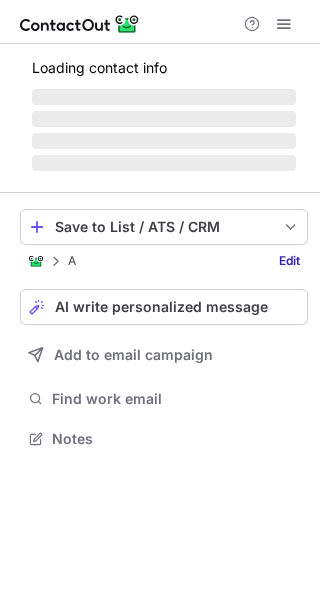 scroll, scrollTop: 0, scrollLeft: 0, axis: both 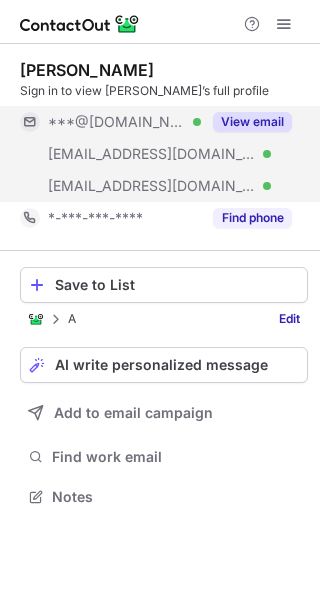 click on "View email" at bounding box center [252, 122] 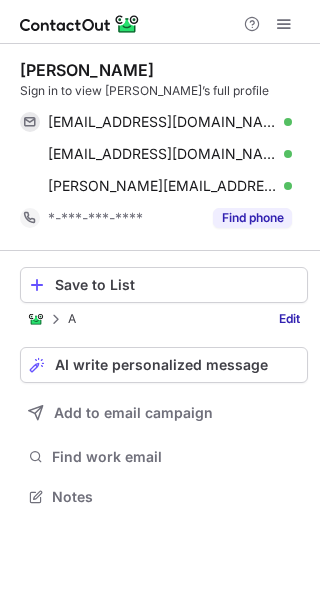 drag, startPoint x: 19, startPoint y: 73, endPoint x: 171, endPoint y: 71, distance: 152.01315 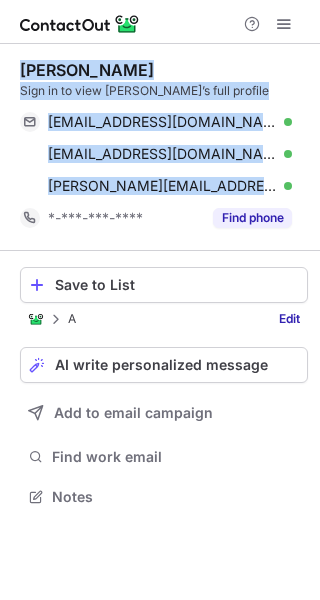 drag, startPoint x: 255, startPoint y: 187, endPoint x: 20, endPoint y: 67, distance: 263.8655 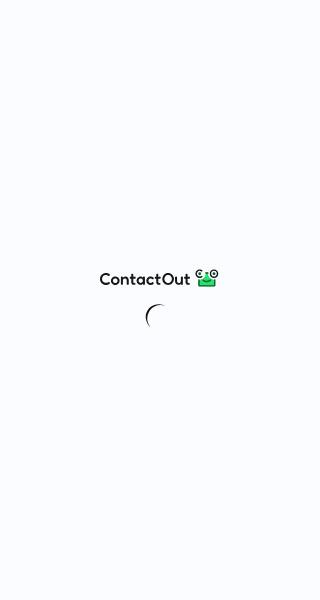 scroll, scrollTop: 0, scrollLeft: 0, axis: both 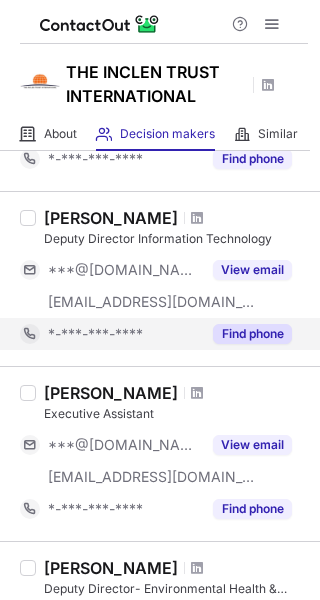 click on "Find phone" at bounding box center [252, 334] 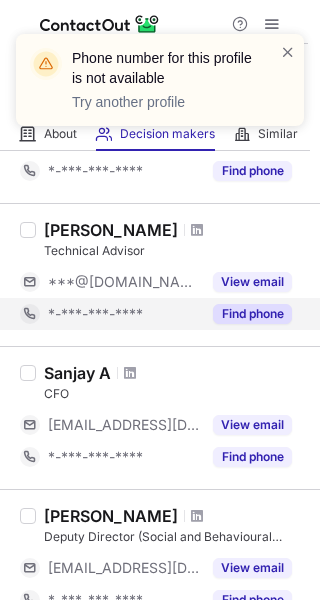 scroll, scrollTop: 911, scrollLeft: 0, axis: vertical 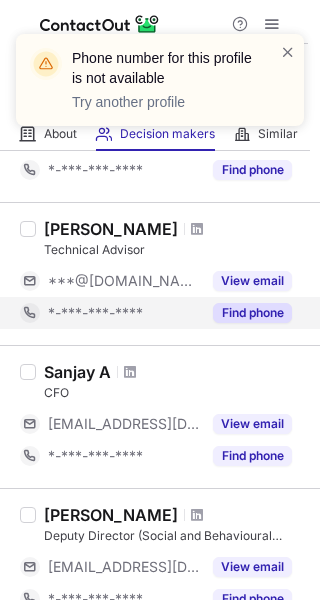 click on "Find phone" at bounding box center [252, 313] 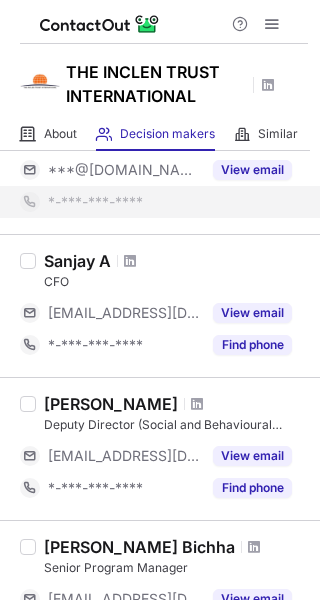 scroll, scrollTop: 1025, scrollLeft: 0, axis: vertical 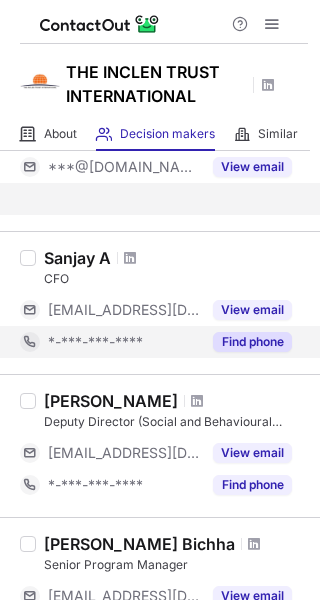 click on "Find phone" at bounding box center (252, 342) 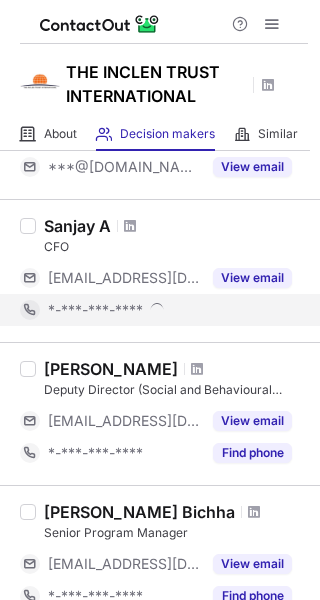 scroll, scrollTop: 1125, scrollLeft: 0, axis: vertical 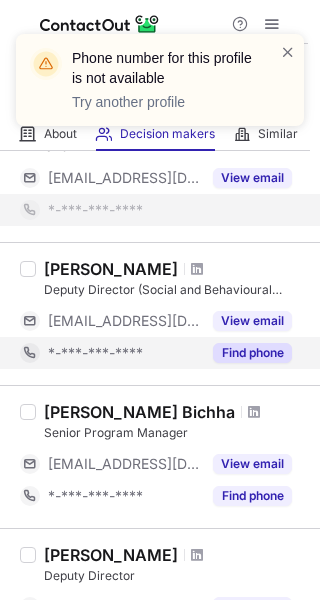 click on "Find phone" at bounding box center (246, 353) 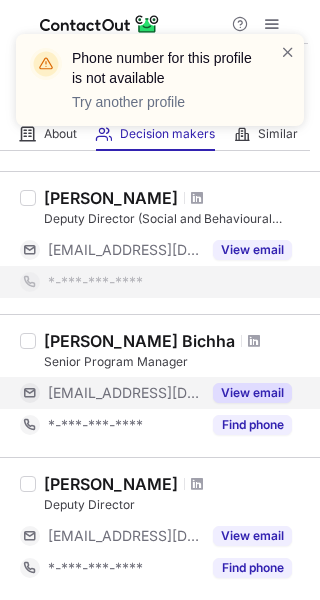 scroll, scrollTop: 1165, scrollLeft: 0, axis: vertical 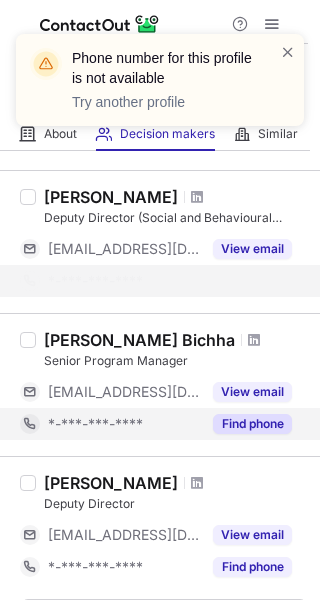 click on "Find phone" at bounding box center (252, 424) 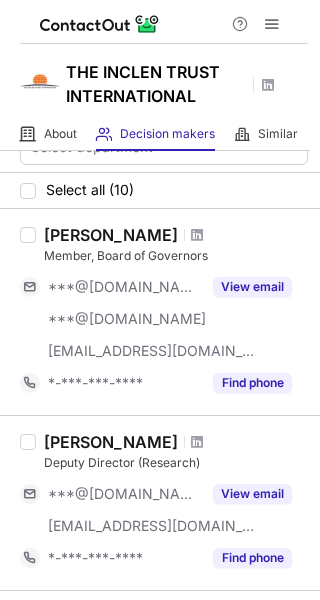 scroll, scrollTop: 18, scrollLeft: 0, axis: vertical 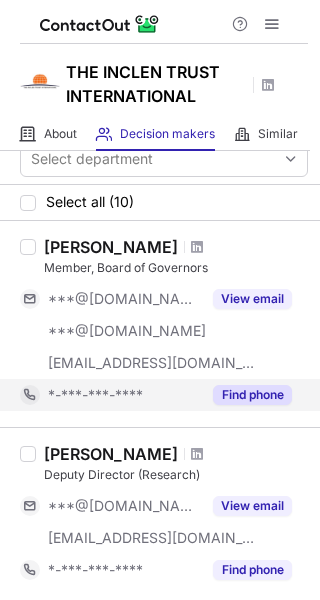 click on "Find phone" at bounding box center (252, 395) 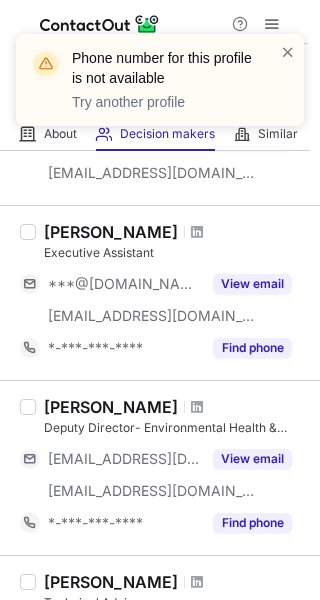 scroll, scrollTop: 557, scrollLeft: 0, axis: vertical 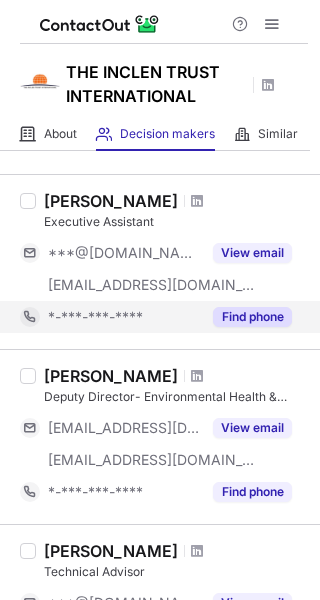 click on "Find phone" at bounding box center [252, 317] 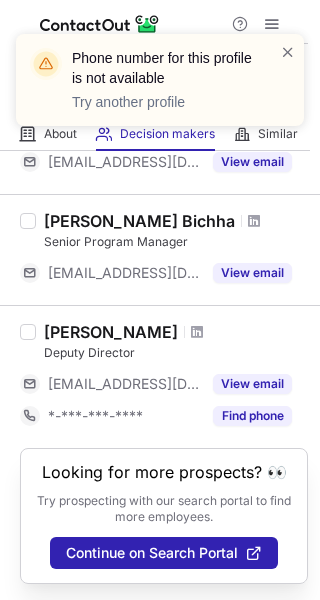 scroll, scrollTop: 1184, scrollLeft: 0, axis: vertical 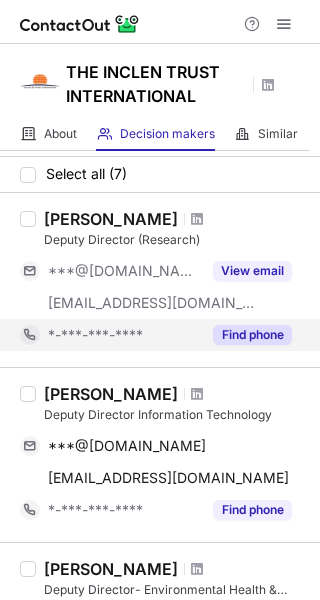 click on "Find phone" at bounding box center [252, 335] 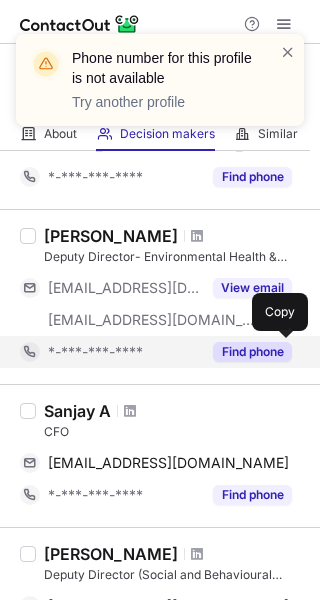 scroll, scrollTop: 347, scrollLeft: 0, axis: vertical 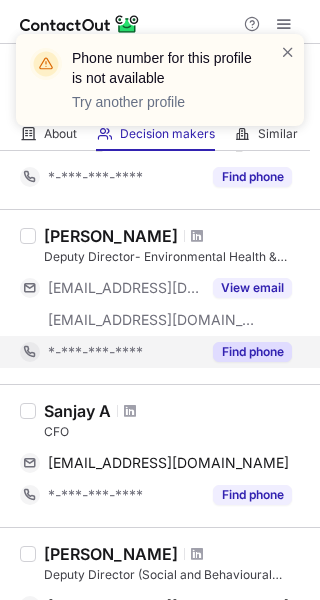 click on "Find phone" at bounding box center (252, 352) 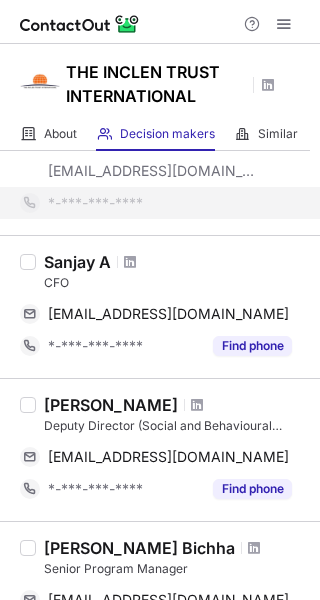 scroll, scrollTop: 497, scrollLeft: 0, axis: vertical 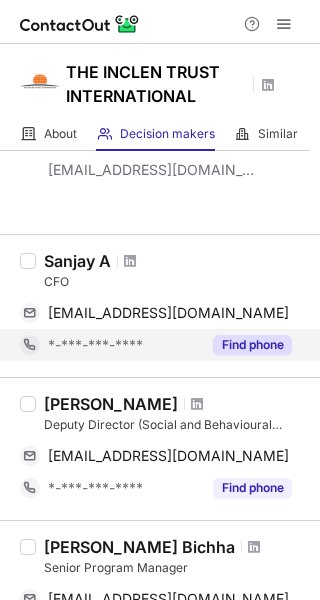 click on "Select department Select all (7) [PERSON_NAME] Deputy Director (Research) ***@[DOMAIN_NAME] [EMAIL_ADDRESS][DOMAIN_NAME] View email [PERSON_NAME] Deputy Director Information Technology ***@[DOMAIN_NAME] Copy [EMAIL_ADDRESS][DOMAIN_NAME] Copy *-***-***-**** Find phone [PERSON_NAME] Deputy Director- Environmental Health & Geospatial Science [EMAIL_ADDRESS][DOMAIN_NAME] [EMAIL_ADDRESS][DOMAIN_NAME] View email *-***-***-**** Sanjay A CFO [EMAIL_ADDRESS][DOMAIN_NAME] Copy *-***-***-**** Find phone [PERSON_NAME] Deputy Director (Social and Behavioural Sciences) [EMAIL_ADDRESS][DOMAIN_NAME] Copy *-***-***-**** Find phone [PERSON_NAME] Senior Program Manager [EMAIL_ADDRESS][DOMAIN_NAME] Copy *-***-***-**** Find phone [PERSON_NAME] Deputy Director [EMAIL_ADDRESS][DOMAIN_NAME] View email *-***-***-**** Find phone Looking for more prospects? 👀 Try prospecting with our search portal to find more employees. Continue on Search Portal" at bounding box center (160, 298) 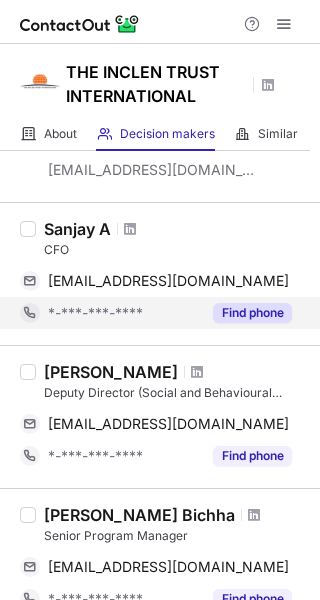 click on "Find phone" at bounding box center (252, 313) 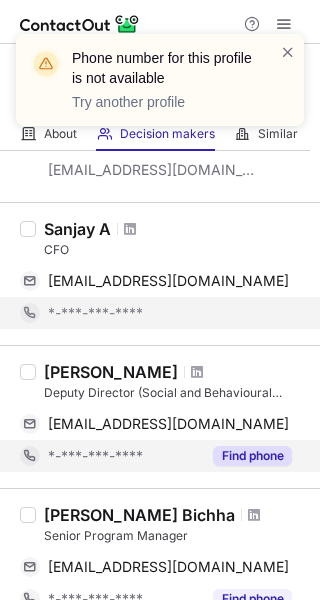 click on "Find phone" at bounding box center [252, 456] 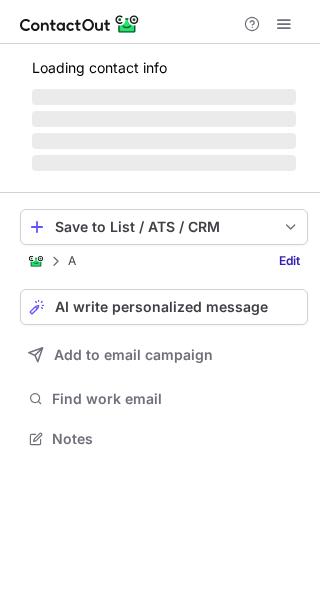 scroll, scrollTop: 0, scrollLeft: 0, axis: both 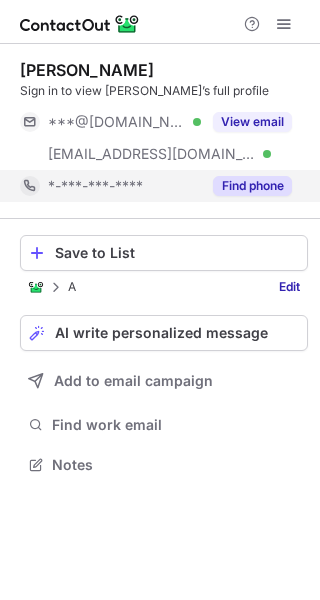 click on "Find phone" at bounding box center (246, 186) 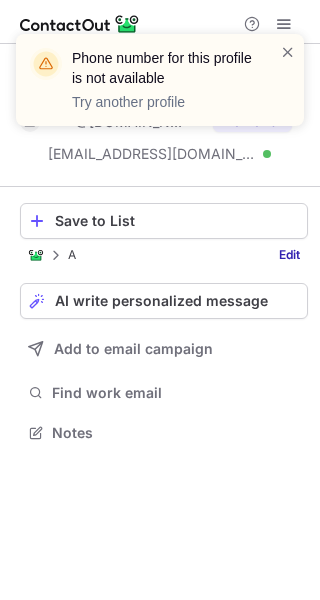 scroll, scrollTop: 418, scrollLeft: 320, axis: both 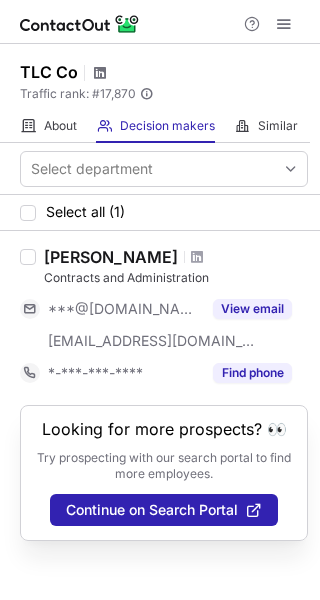 click at bounding box center (100, 73) 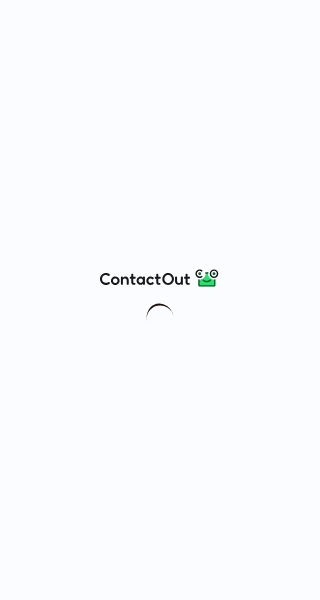scroll, scrollTop: 0, scrollLeft: 0, axis: both 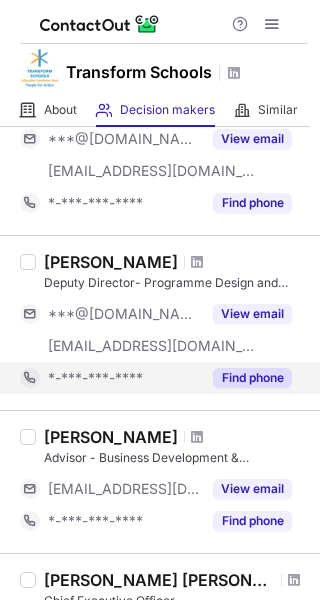 click on "Find phone" at bounding box center [252, 378] 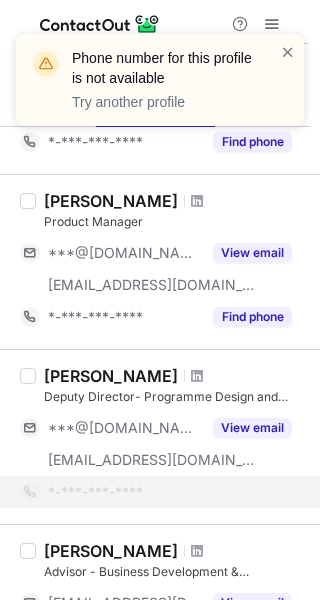 scroll, scrollTop: 740, scrollLeft: 0, axis: vertical 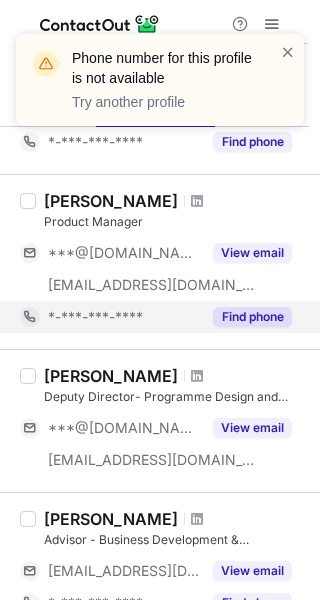 click on "Find phone" at bounding box center (252, 317) 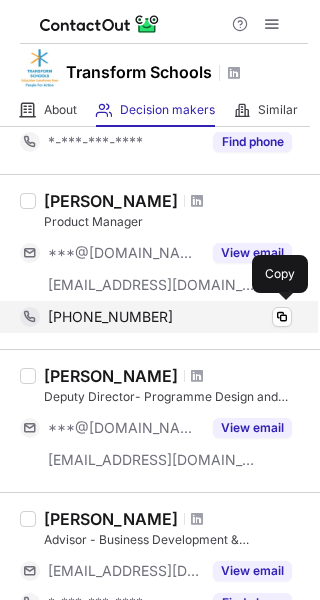 click on "+919819827248" at bounding box center [110, 317] 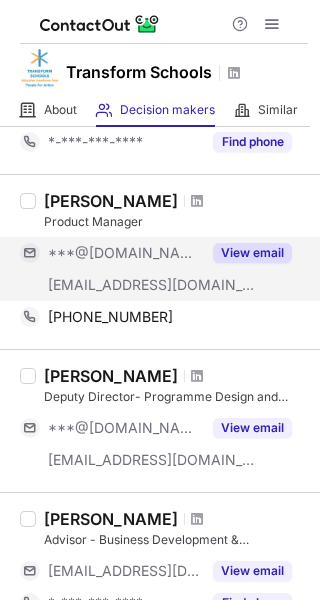 click on "View email" at bounding box center (252, 253) 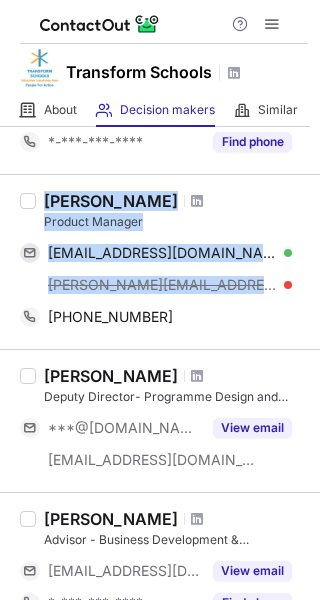 click on "Aayush R Makharia Product Manager aayushmakster@gmail.com Verified Copy aayush@transformschools.in +919819827248 Copy" at bounding box center [172, 262] 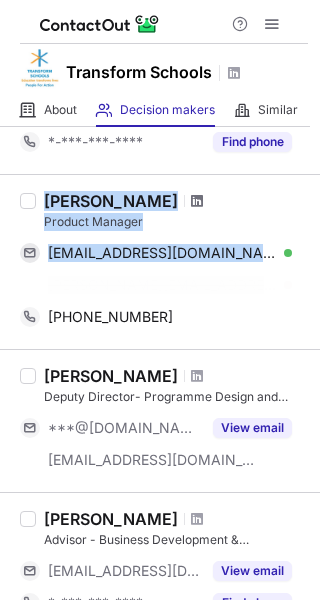 click at bounding box center (197, 201) 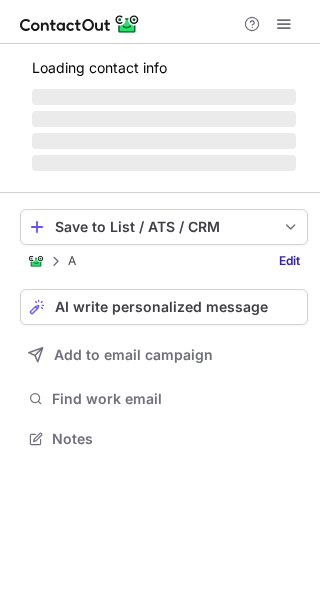scroll, scrollTop: 0, scrollLeft: 0, axis: both 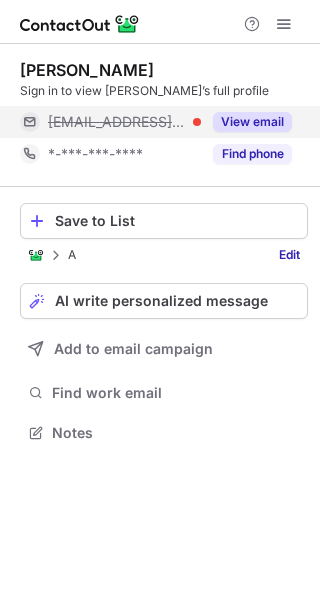 click on "View email" at bounding box center (252, 122) 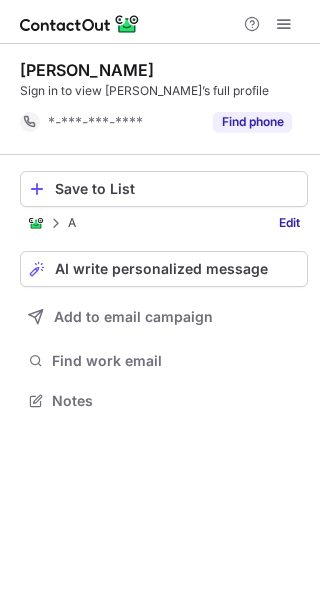 scroll, scrollTop: 386, scrollLeft: 320, axis: both 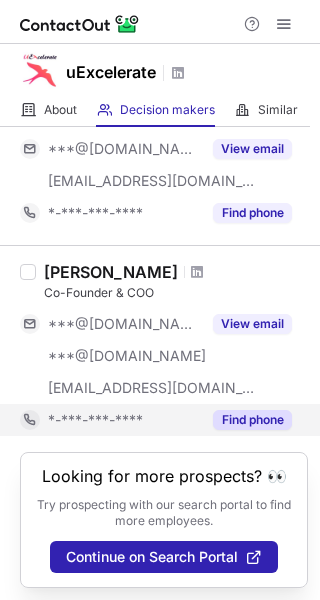 click on "Find phone" at bounding box center (252, 420) 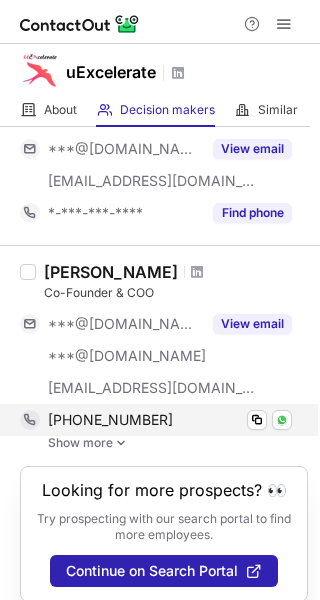 click on "+919866314840" at bounding box center [110, 420] 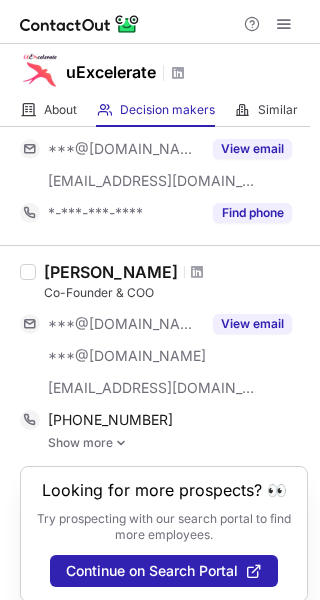 click on "Show more" at bounding box center [178, 443] 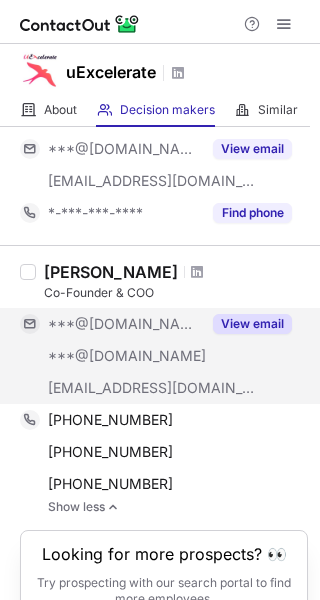 click on "View email" at bounding box center (252, 324) 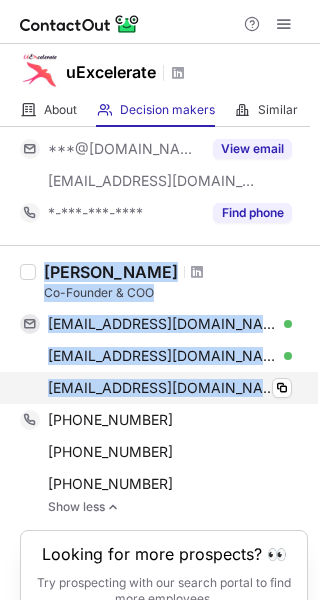 drag, startPoint x: 211, startPoint y: 381, endPoint x: 21, endPoint y: 285, distance: 212.87555 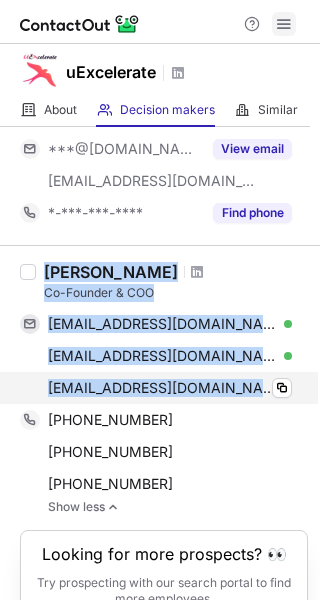 click at bounding box center [284, 24] 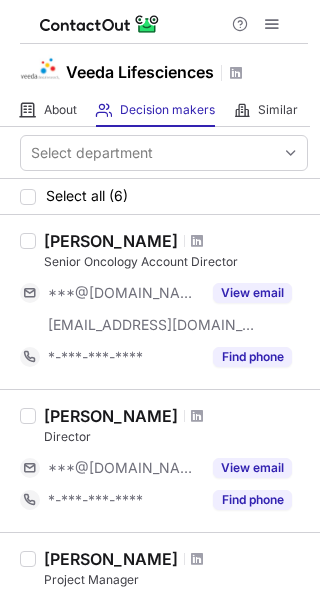 scroll, scrollTop: 0, scrollLeft: 0, axis: both 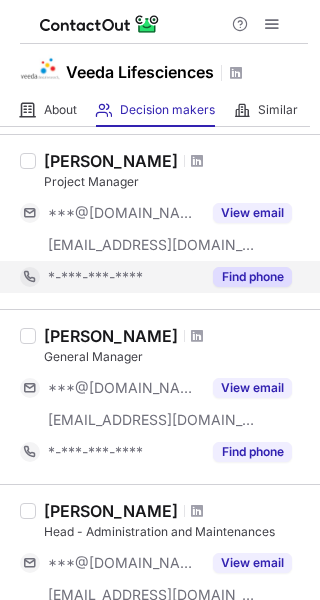 click on "Find phone" at bounding box center (252, 277) 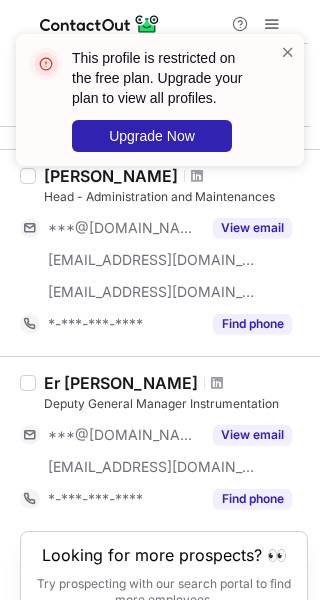 scroll, scrollTop: 782, scrollLeft: 0, axis: vertical 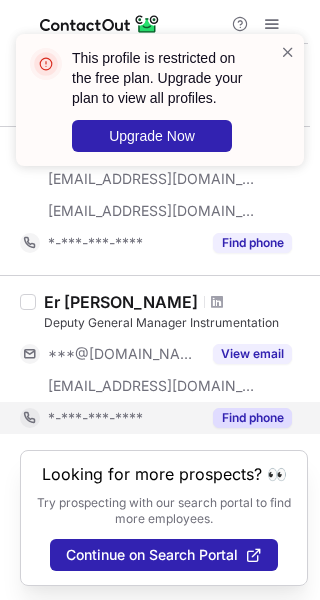 click on "Find phone" at bounding box center (252, 418) 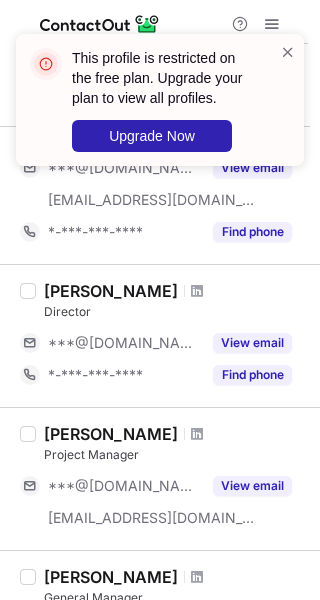 scroll, scrollTop: 112, scrollLeft: 0, axis: vertical 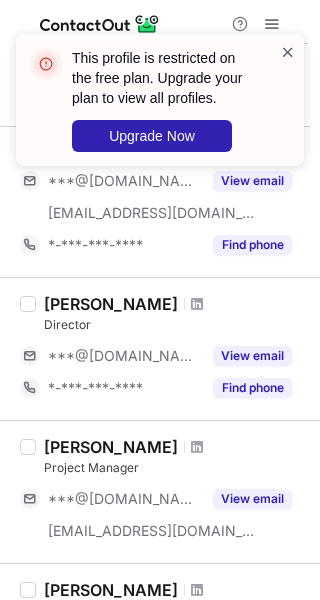 click at bounding box center (288, 52) 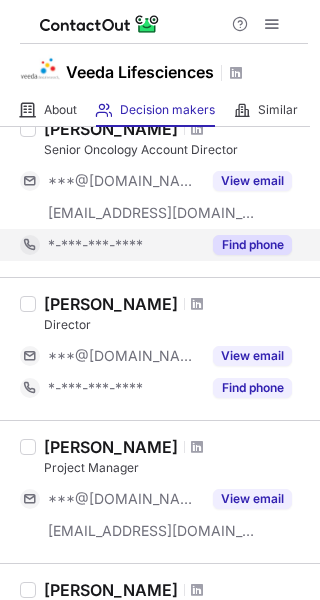 click on "Find phone" at bounding box center [246, 245] 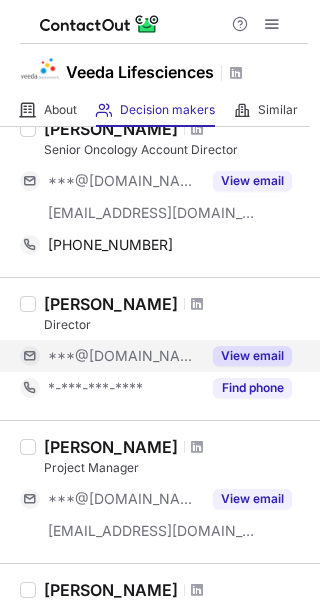 scroll, scrollTop: 0, scrollLeft: 0, axis: both 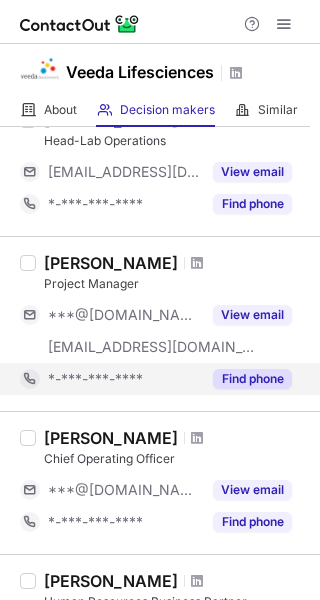 click on "Find phone" at bounding box center (252, 379) 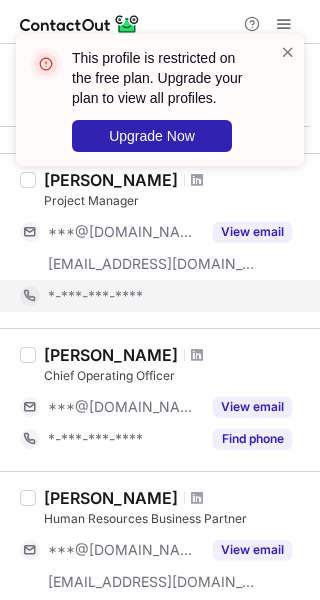 scroll, scrollTop: 730, scrollLeft: 0, axis: vertical 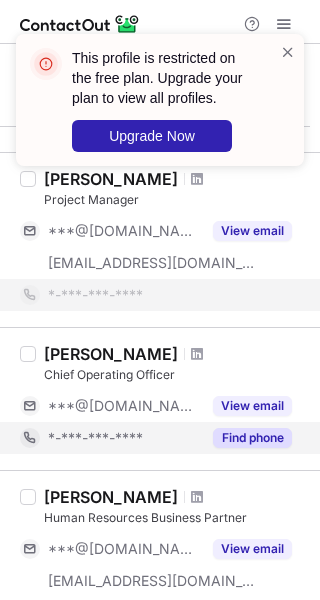 click on "Find phone" at bounding box center [252, 438] 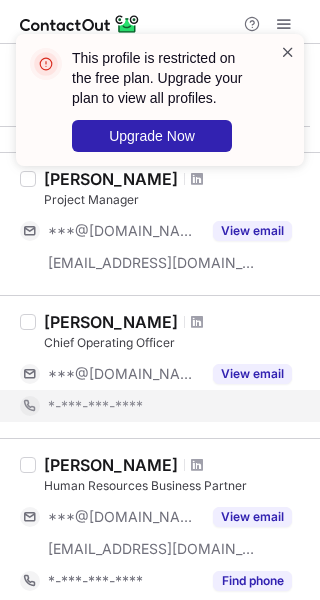 click at bounding box center (288, 52) 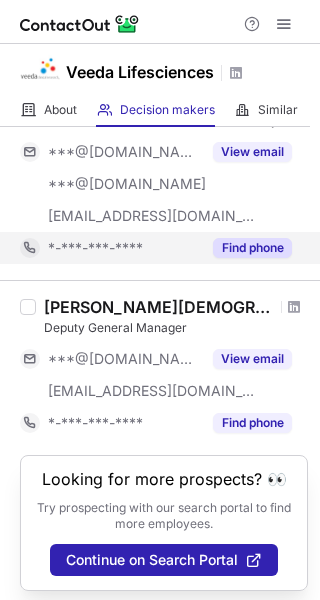 scroll, scrollTop: 1384, scrollLeft: 0, axis: vertical 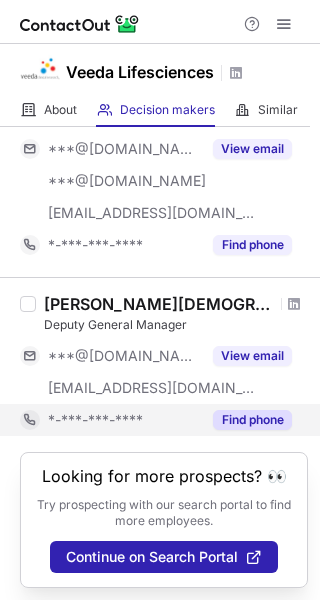 click on "Find phone" at bounding box center [252, 420] 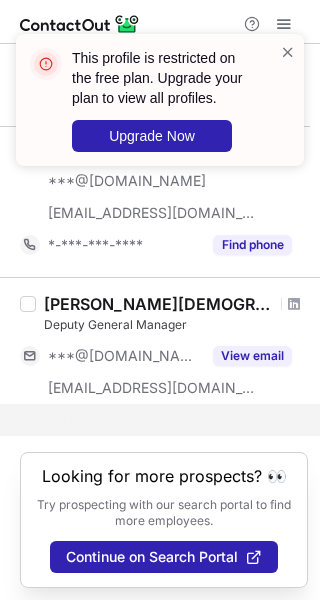 scroll, scrollTop: 1352, scrollLeft: 0, axis: vertical 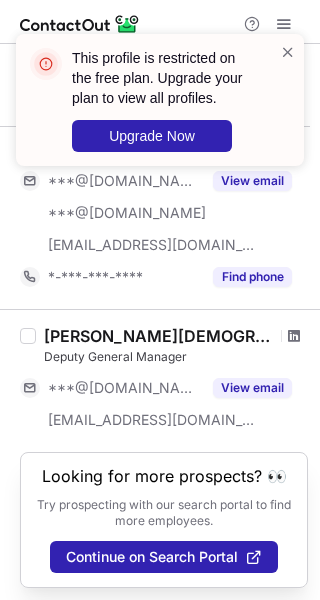click at bounding box center [294, 336] 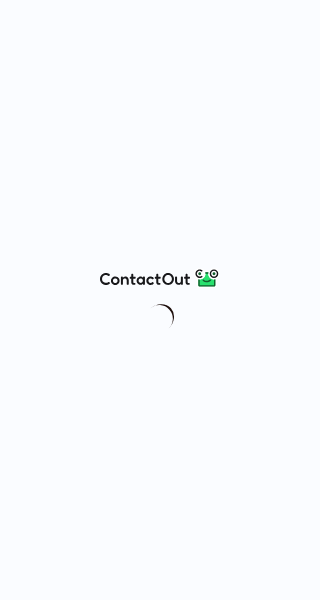 scroll, scrollTop: 0, scrollLeft: 0, axis: both 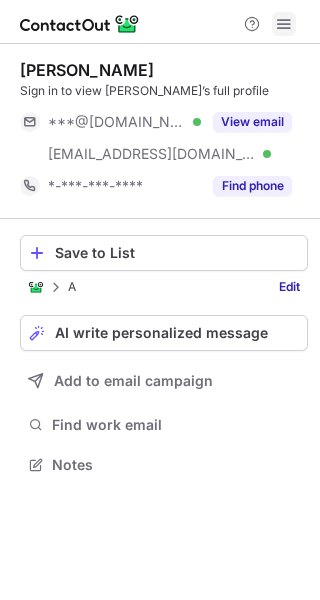 click at bounding box center (284, 24) 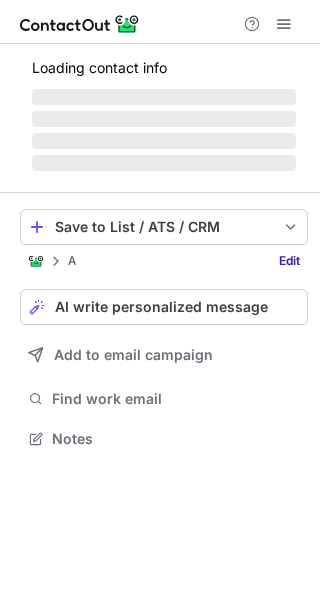 scroll, scrollTop: 0, scrollLeft: 0, axis: both 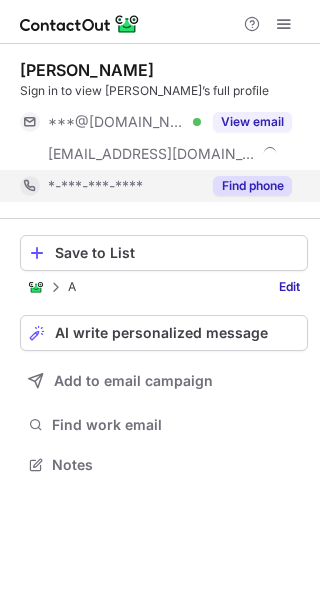 click on "Find phone" at bounding box center (246, 186) 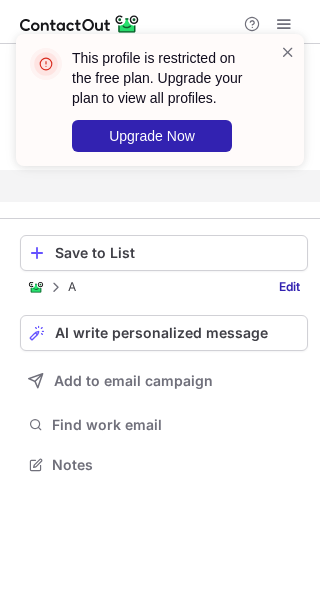 scroll, scrollTop: 418, scrollLeft: 320, axis: both 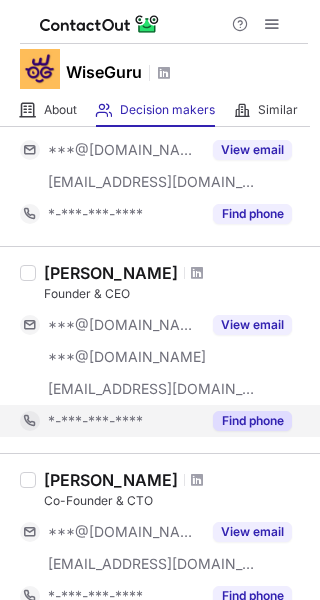 click on "Find phone" at bounding box center (252, 421) 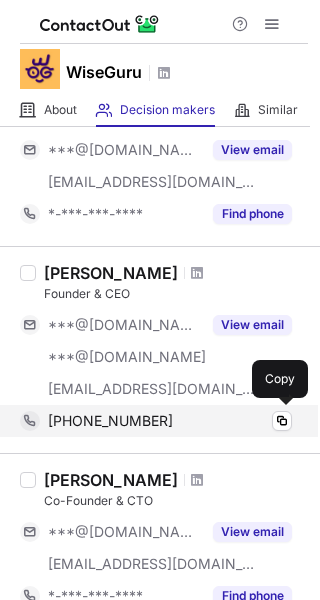 click on "[PHONE_NUMBER]" at bounding box center (110, 421) 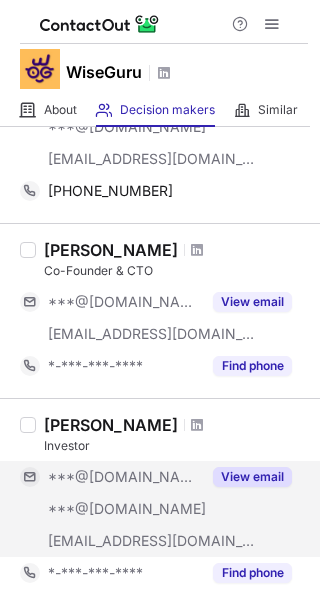scroll, scrollTop: 543, scrollLeft: 0, axis: vertical 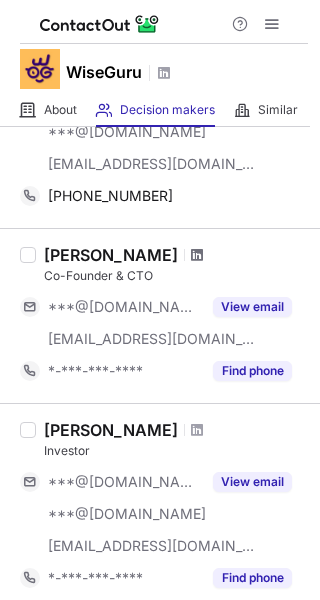 click at bounding box center (197, 255) 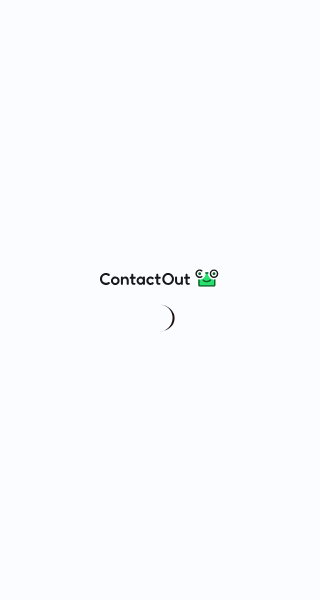 scroll, scrollTop: 0, scrollLeft: 0, axis: both 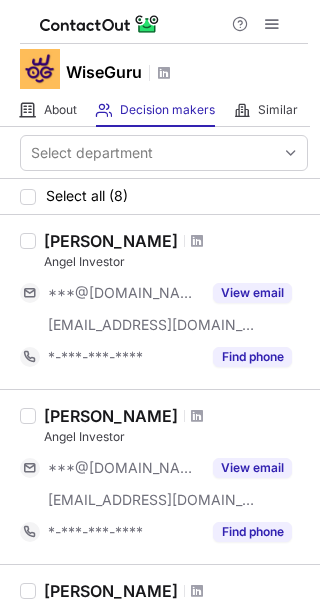 click at bounding box center [164, 22] 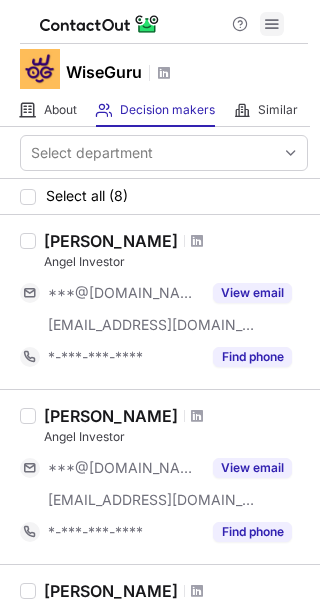 click at bounding box center (272, 24) 